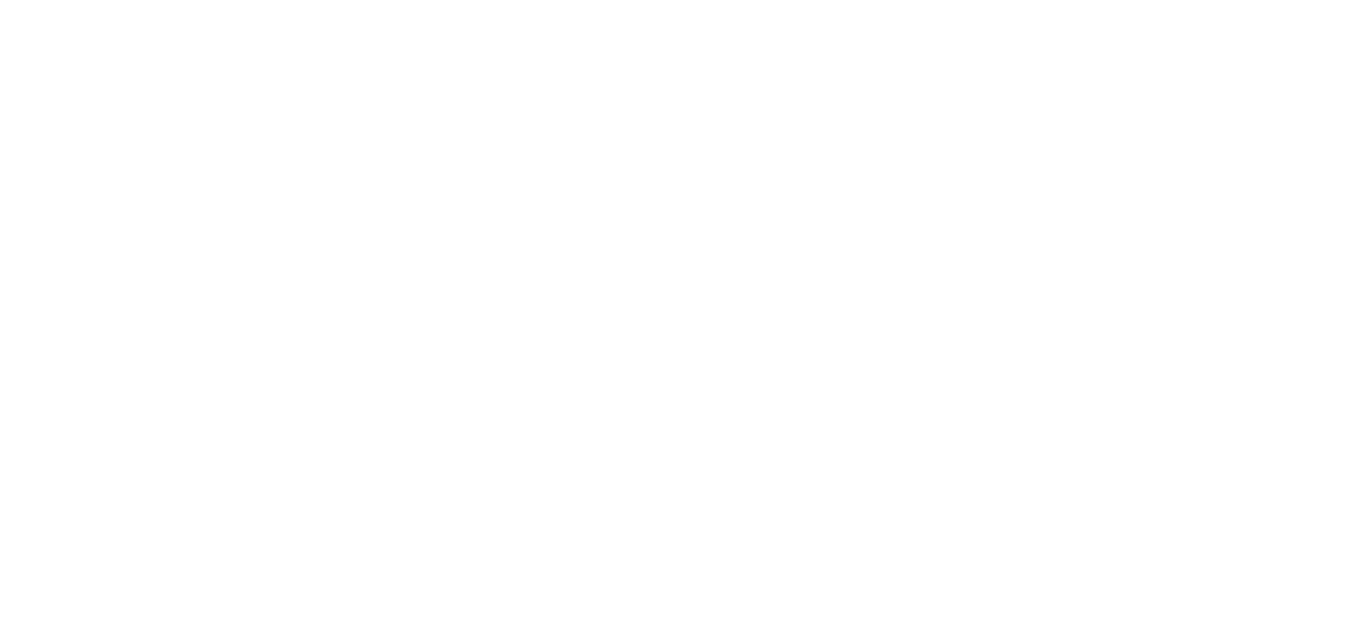 scroll, scrollTop: 0, scrollLeft: 0, axis: both 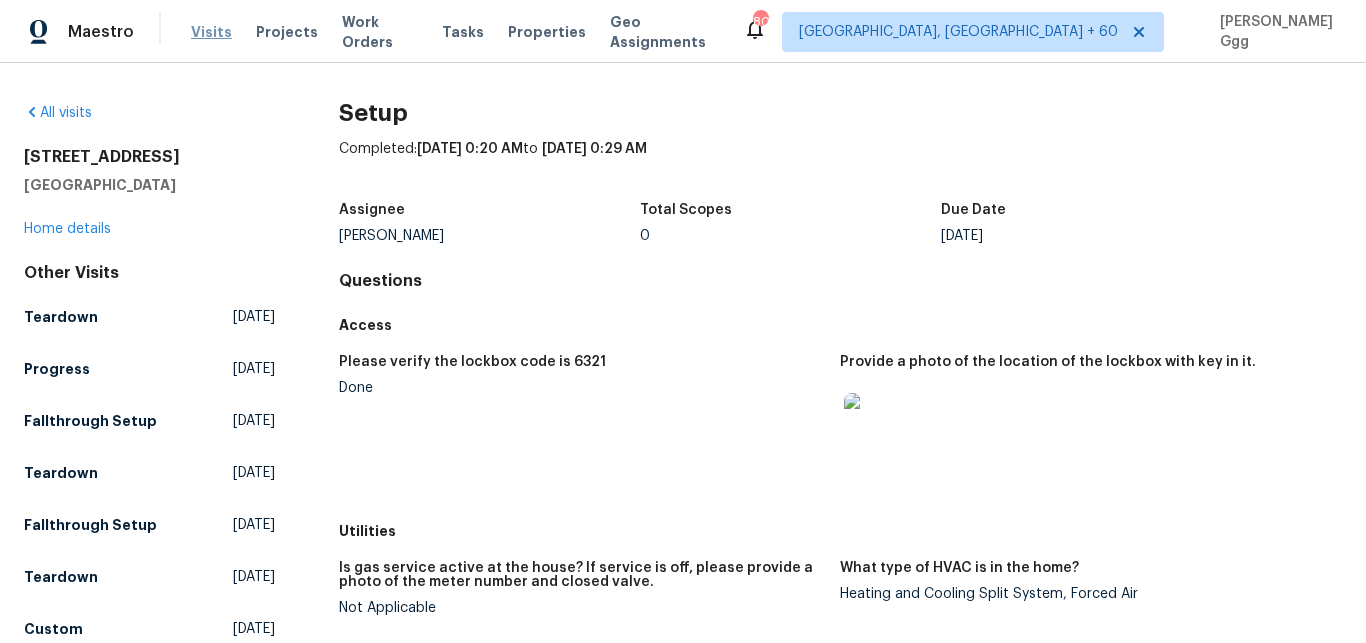 click on "Visits" at bounding box center (211, 32) 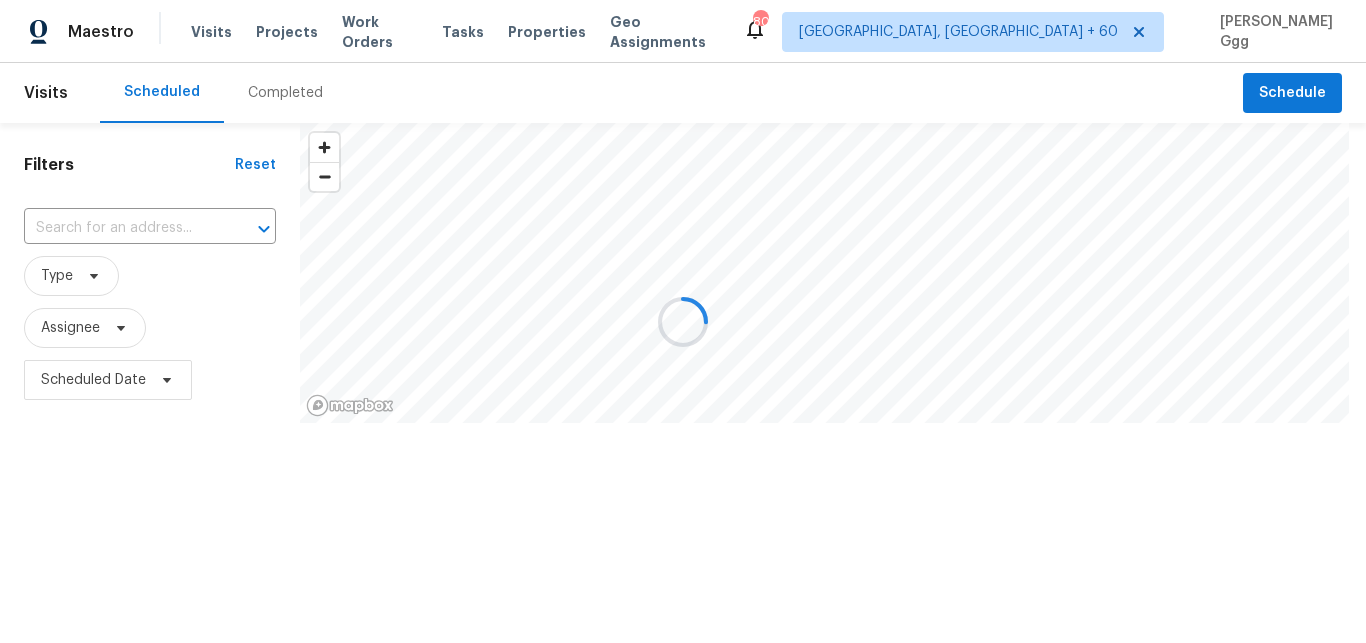click at bounding box center [683, 321] 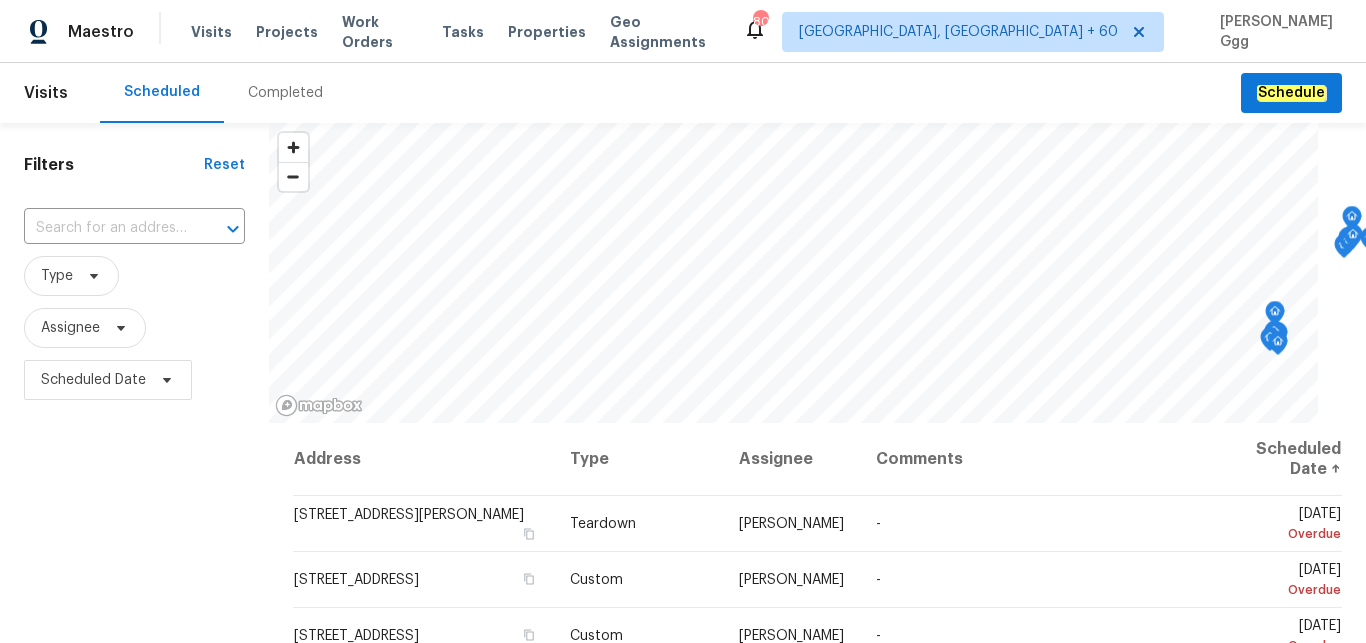 click on "Completed" at bounding box center (285, 93) 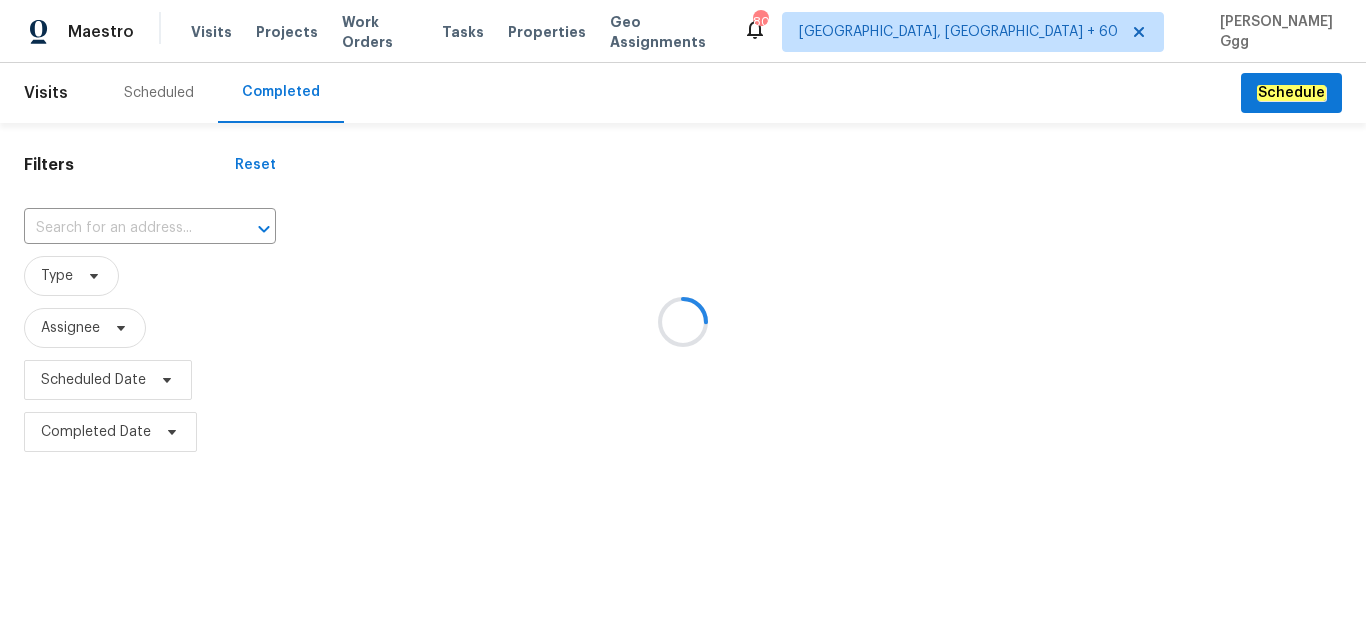 click at bounding box center (683, 321) 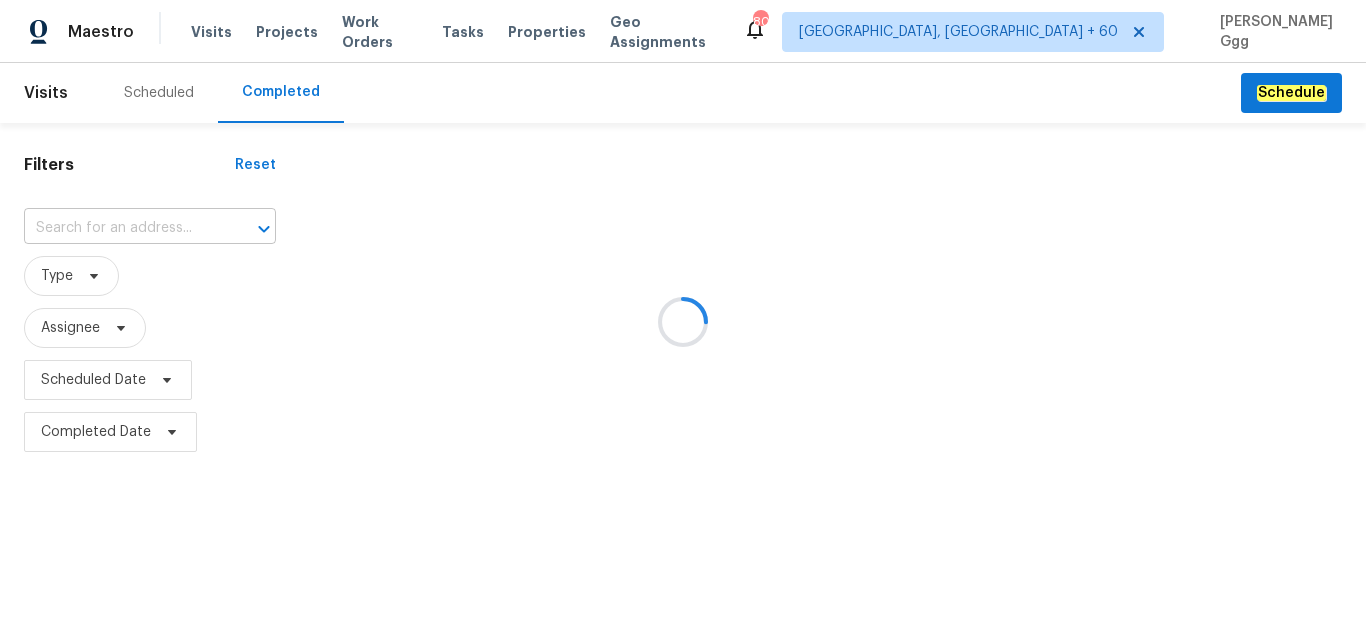 click at bounding box center [122, 228] 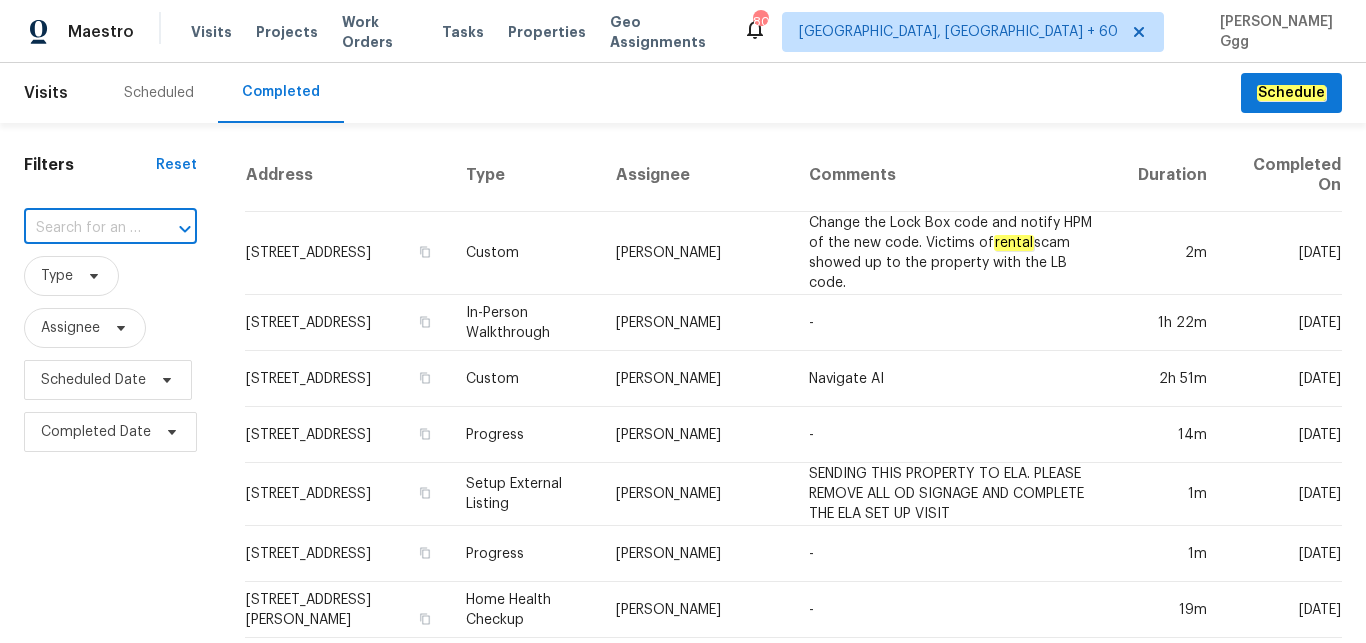 paste on "[STREET_ADDRESS]" 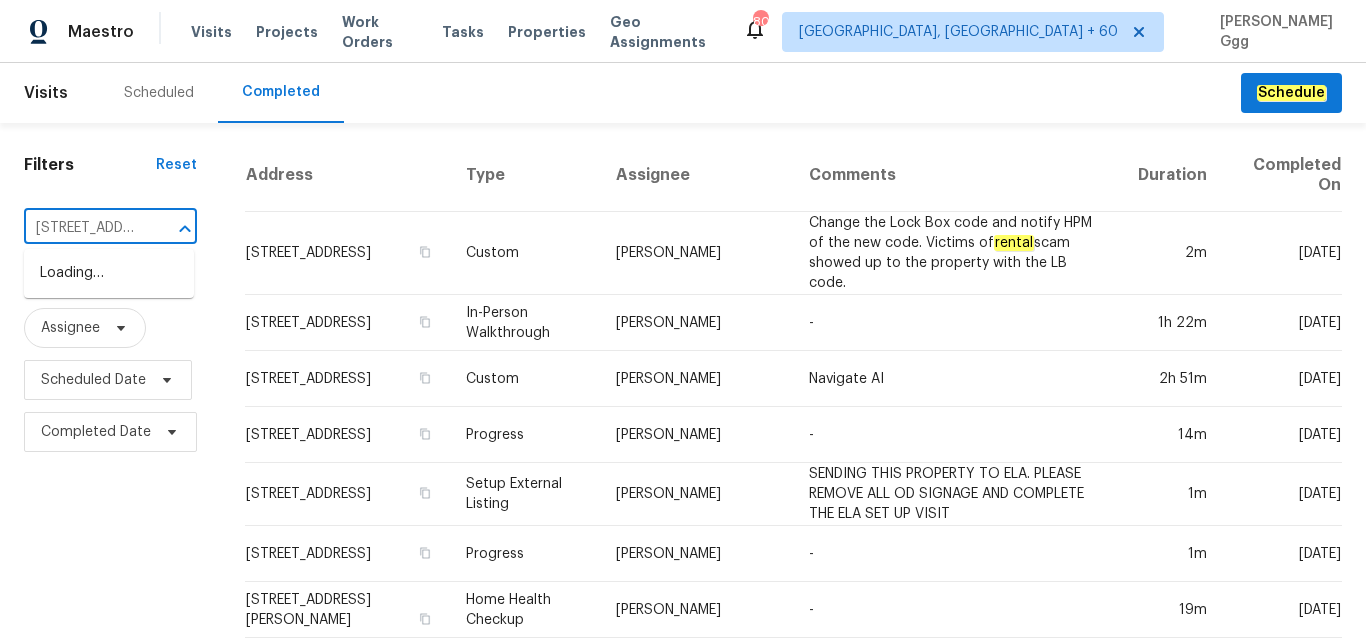 scroll, scrollTop: 0, scrollLeft: 172, axis: horizontal 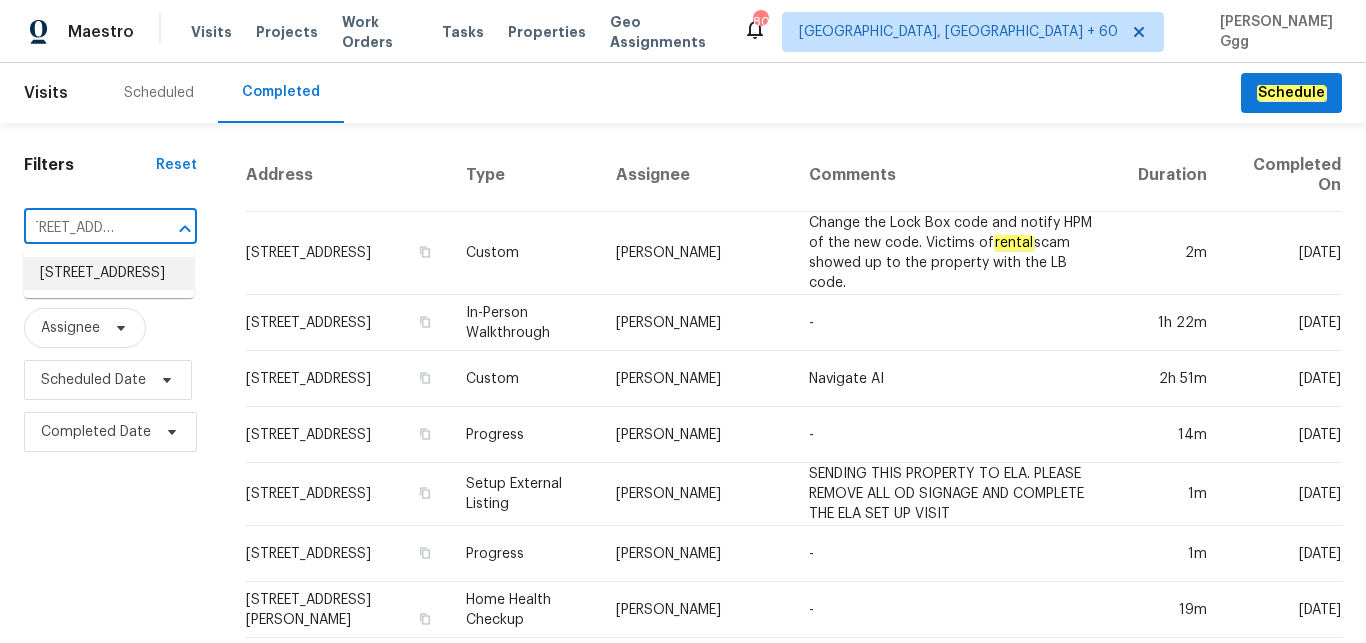click on "[STREET_ADDRESS]" at bounding box center [109, 273] 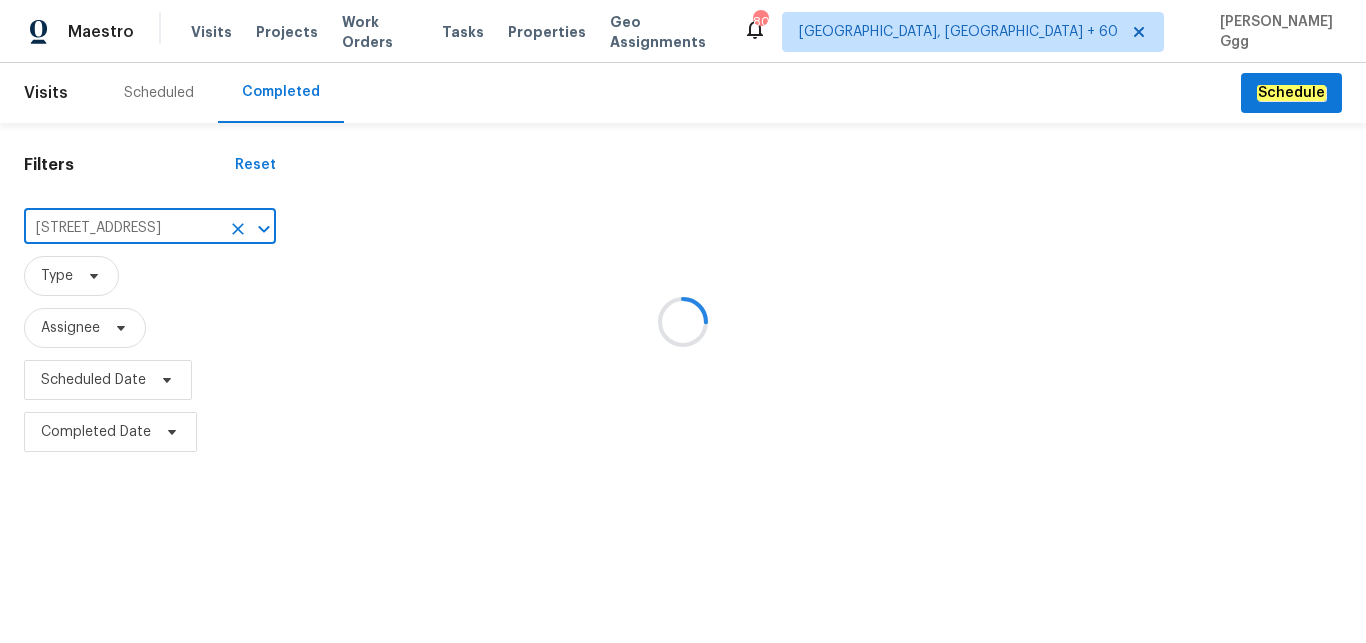 scroll, scrollTop: 0, scrollLeft: 0, axis: both 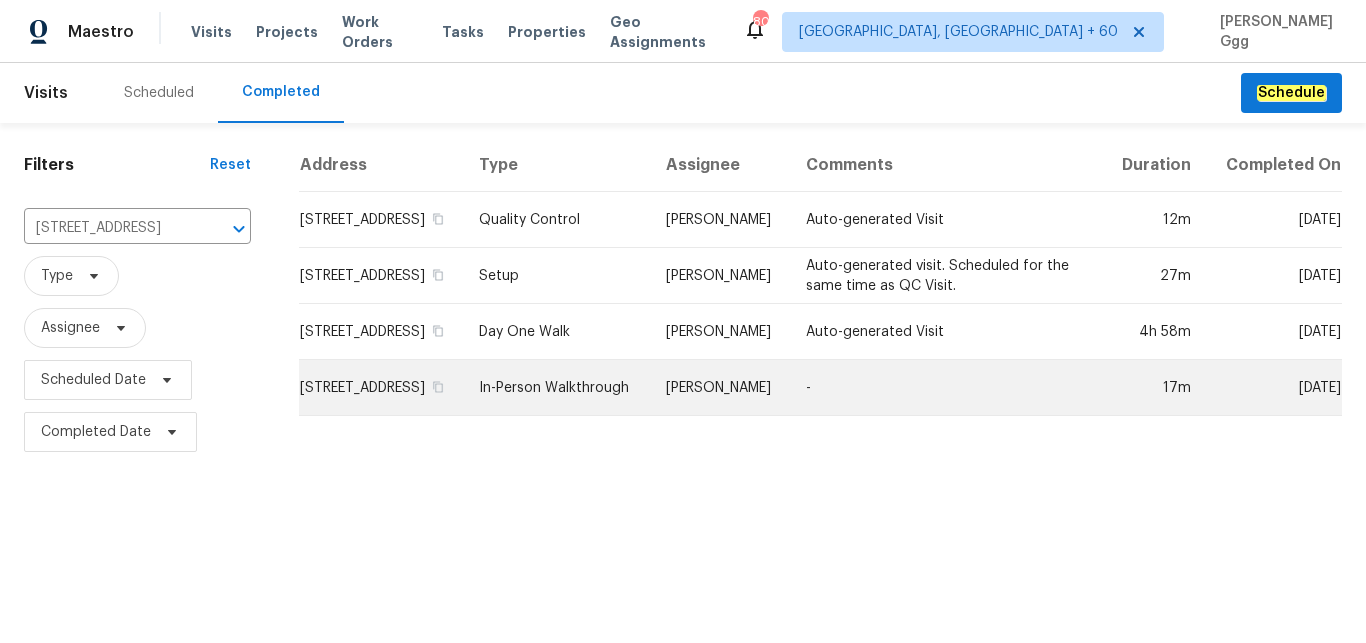 click on "In-Person Walkthrough" at bounding box center [556, 388] 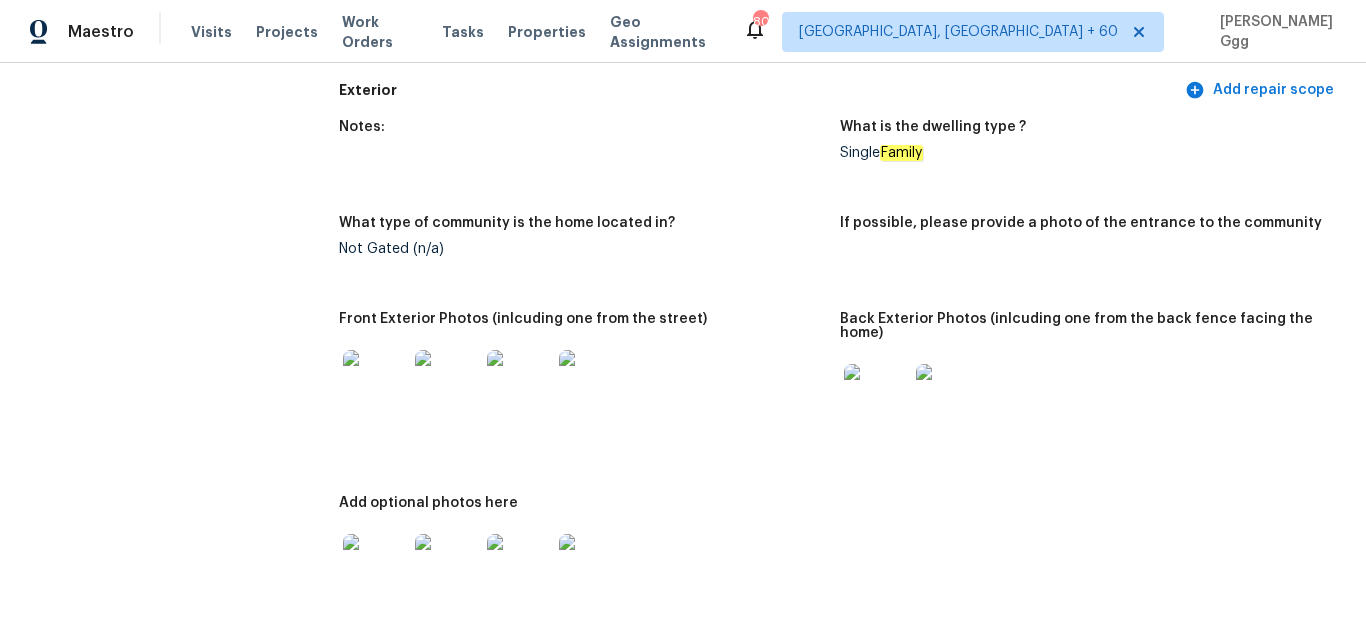 scroll, scrollTop: 756, scrollLeft: 0, axis: vertical 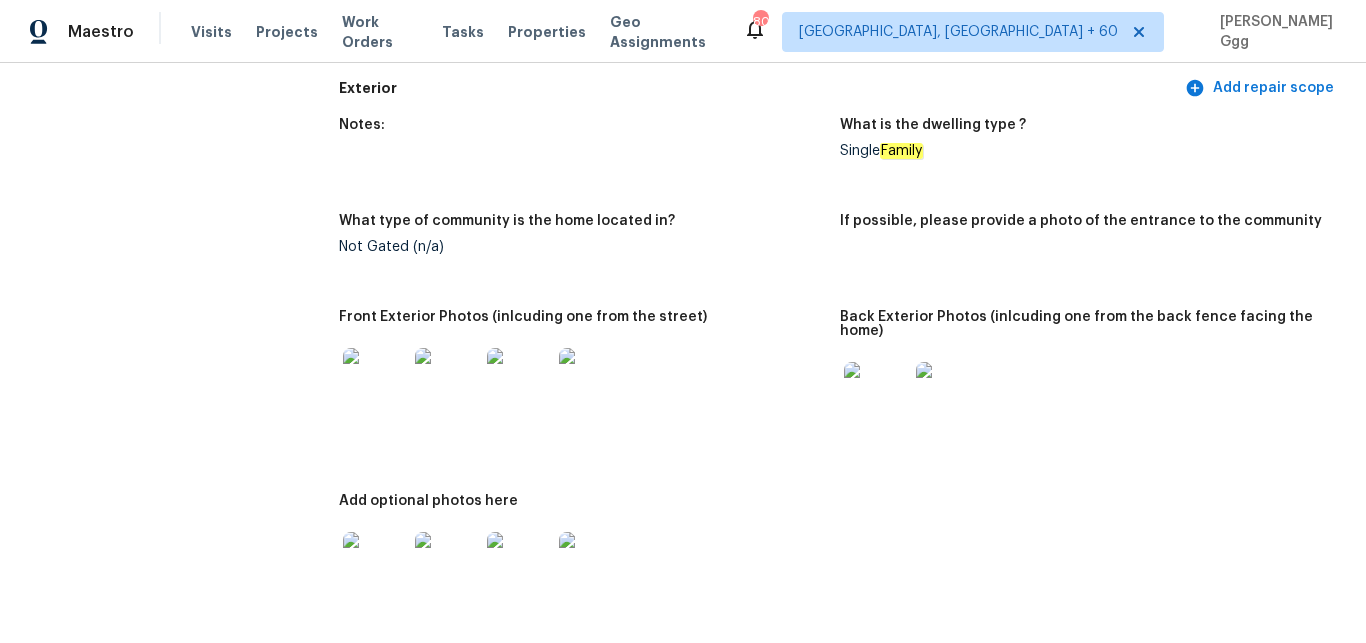 click at bounding box center [375, 380] 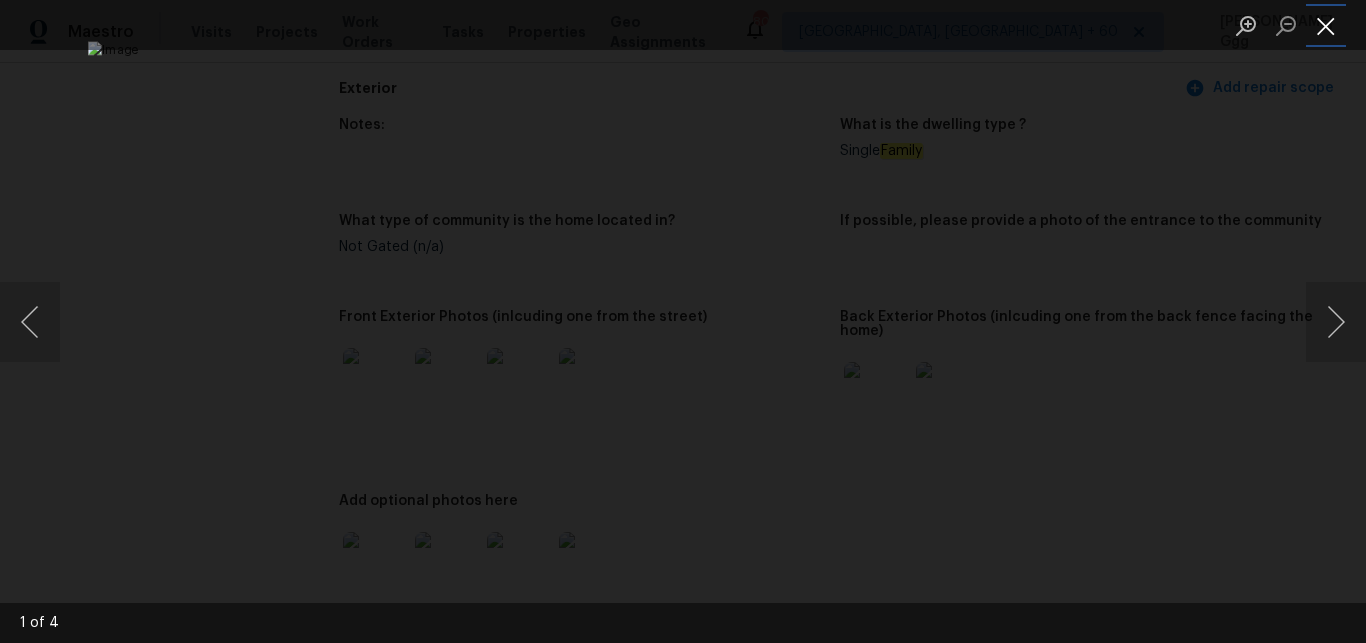 click at bounding box center [1326, 25] 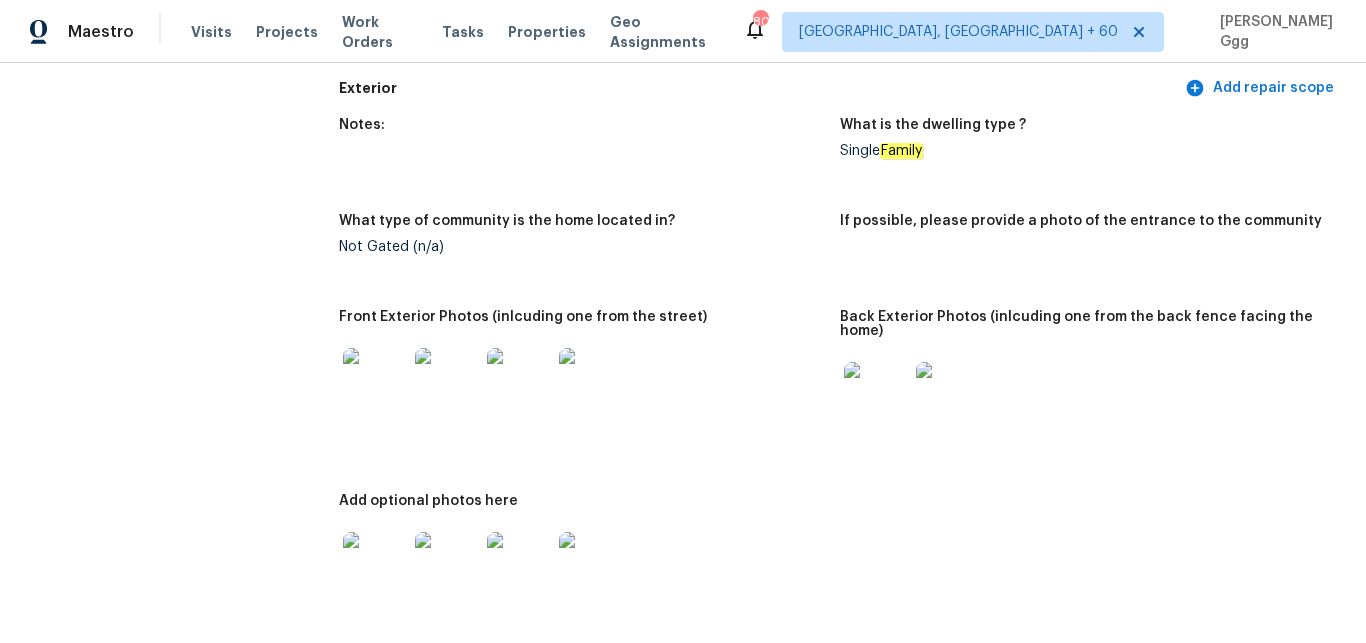 scroll, scrollTop: 336, scrollLeft: 0, axis: vertical 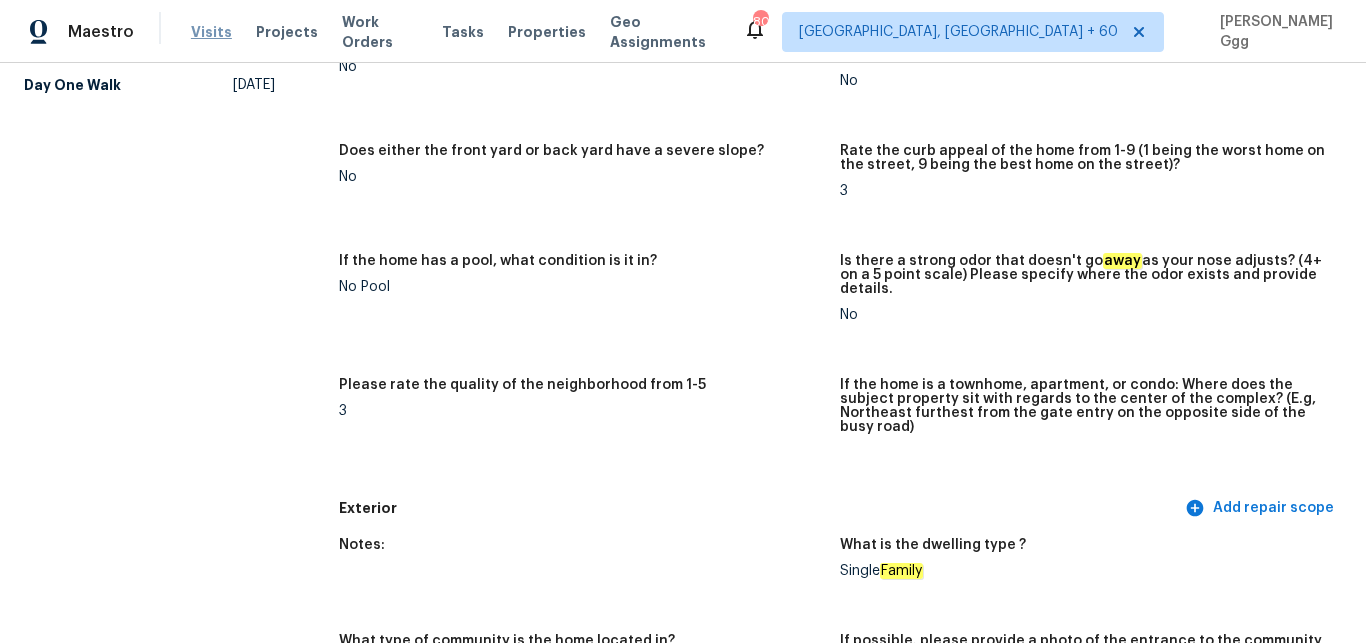 click on "Visits" at bounding box center (211, 32) 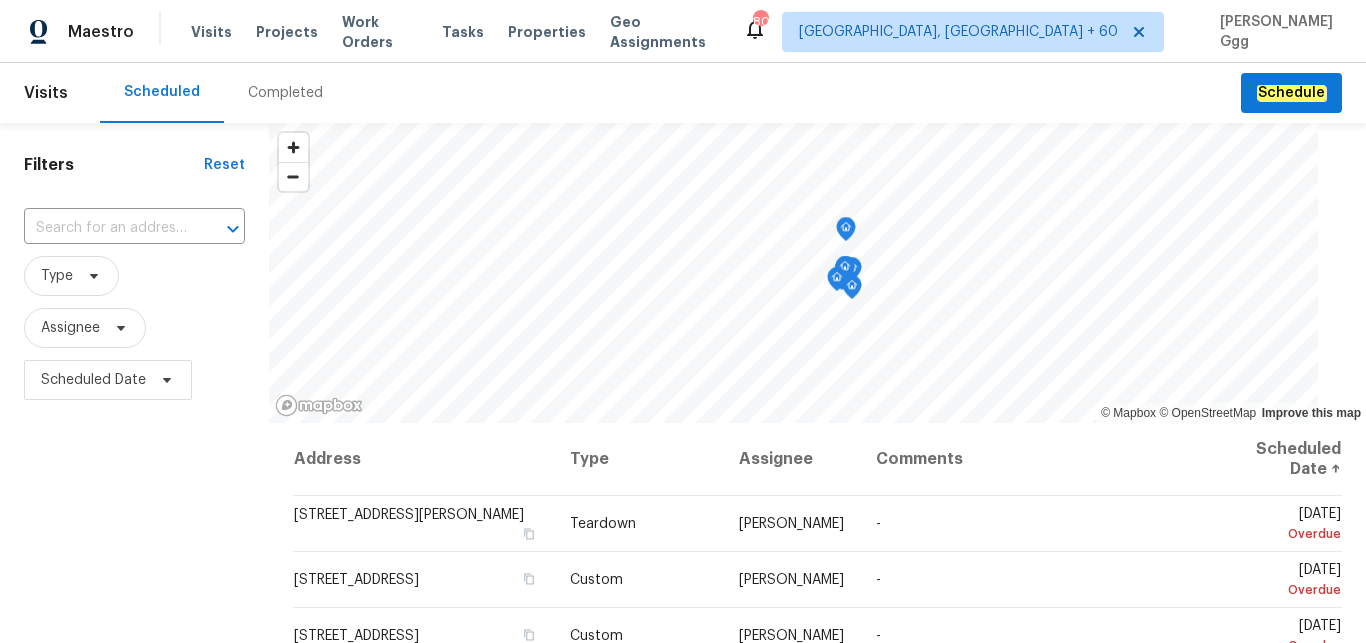 click on "Completed" at bounding box center [285, 93] 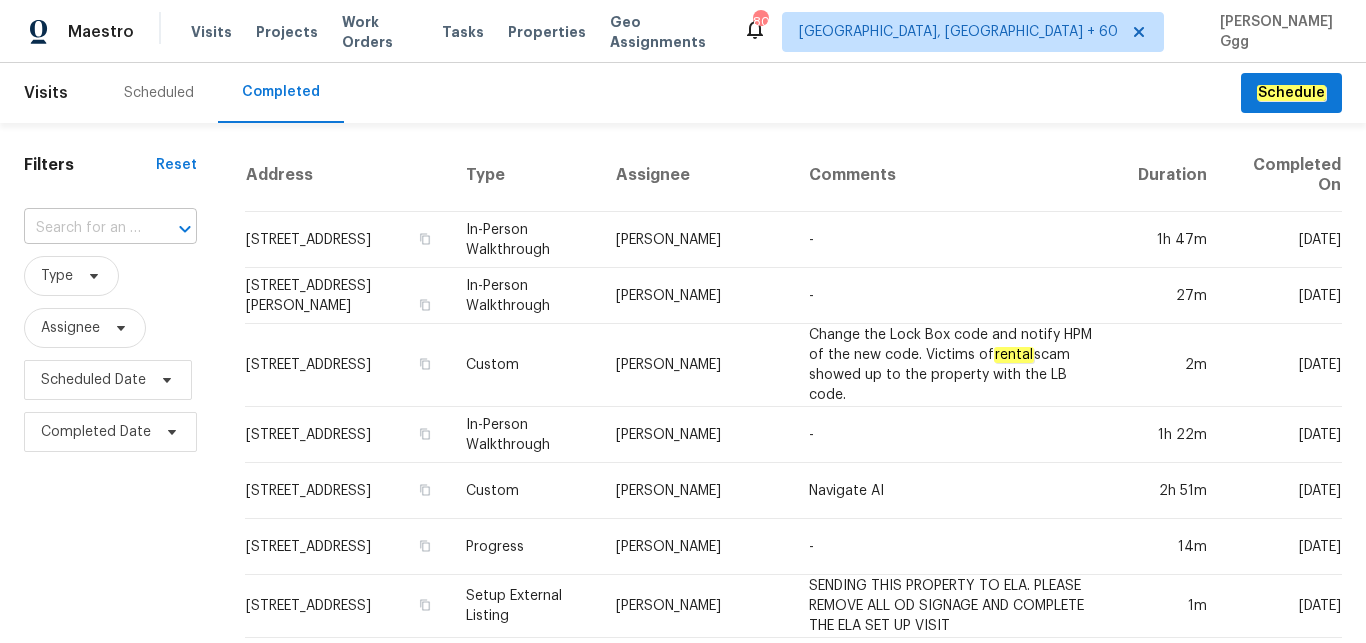 click at bounding box center (82, 228) 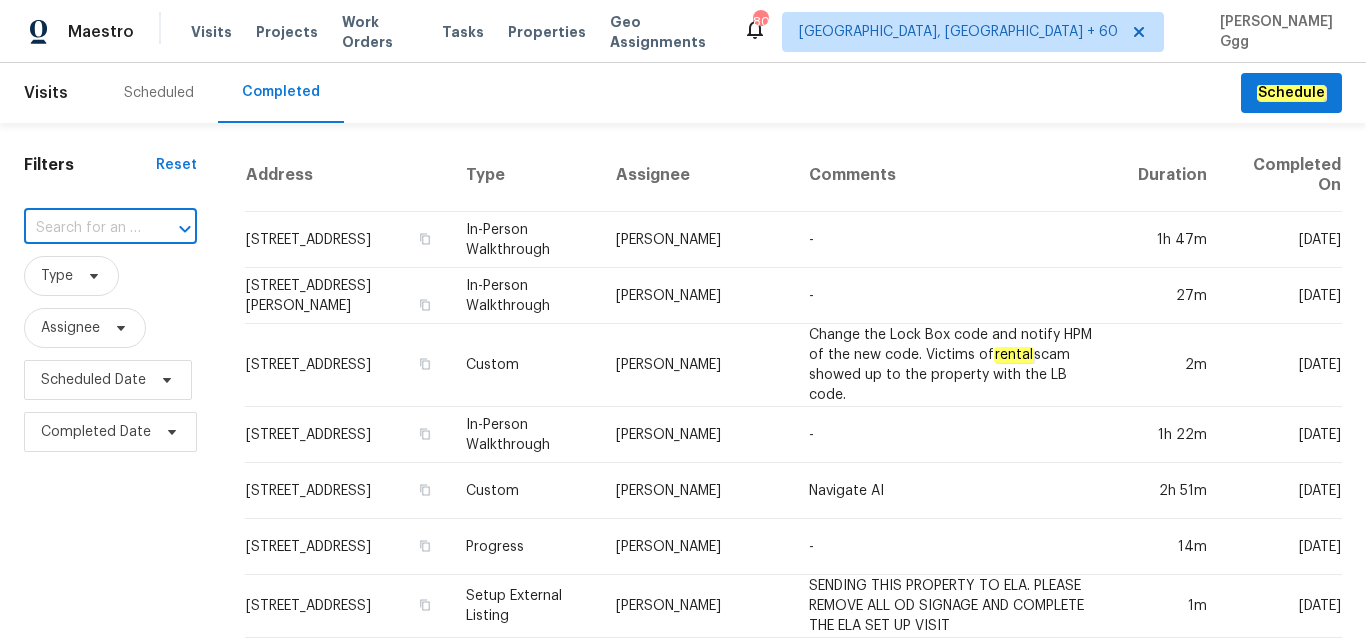 paste on "[STREET_ADDRESS]" 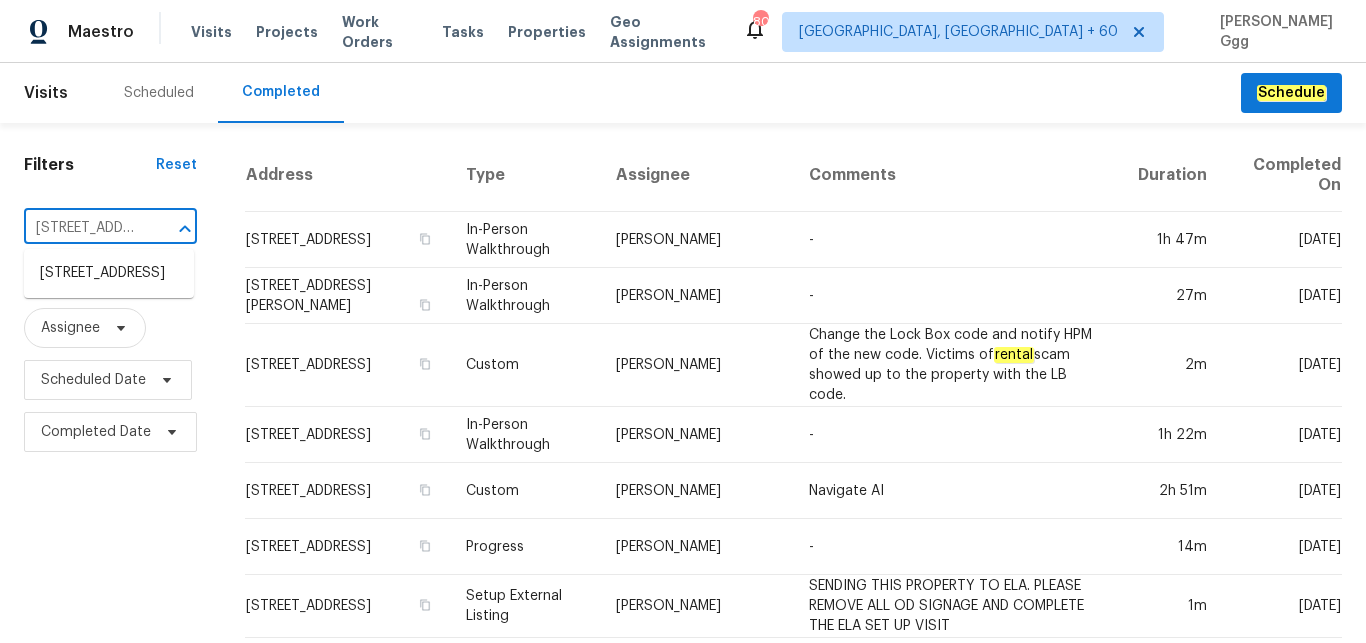 type on "[STREET_ADDRESS]" 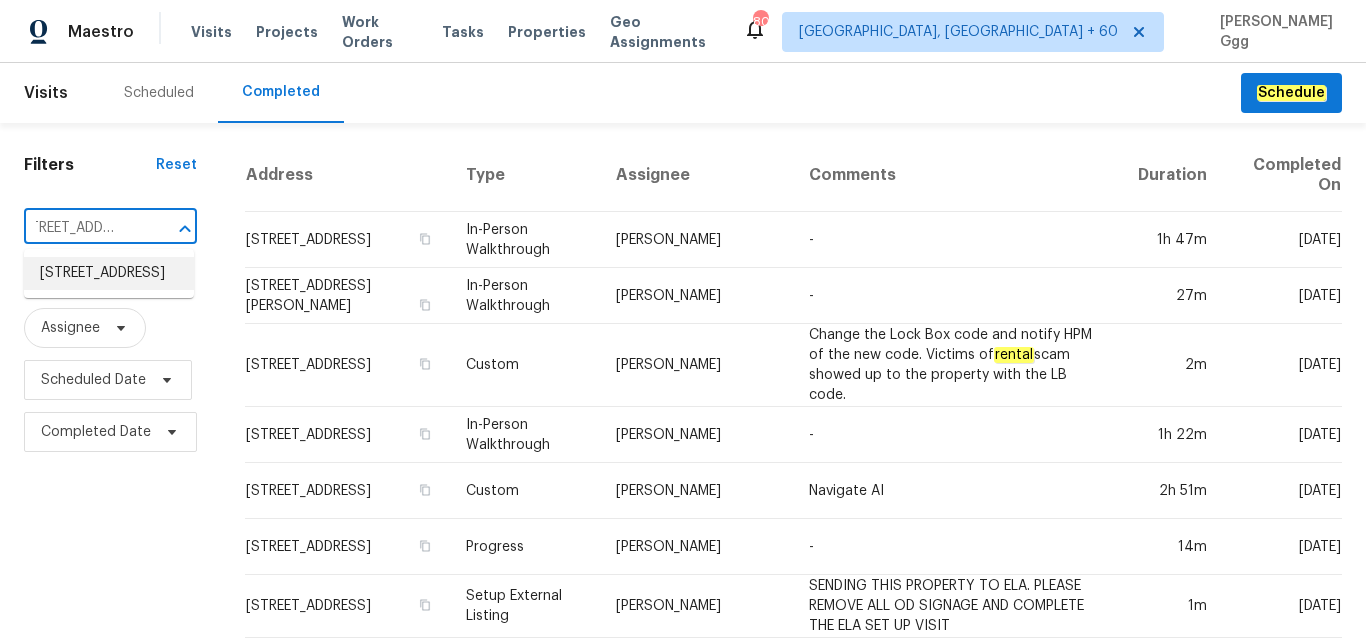 click on "[STREET_ADDRESS]" at bounding box center (109, 273) 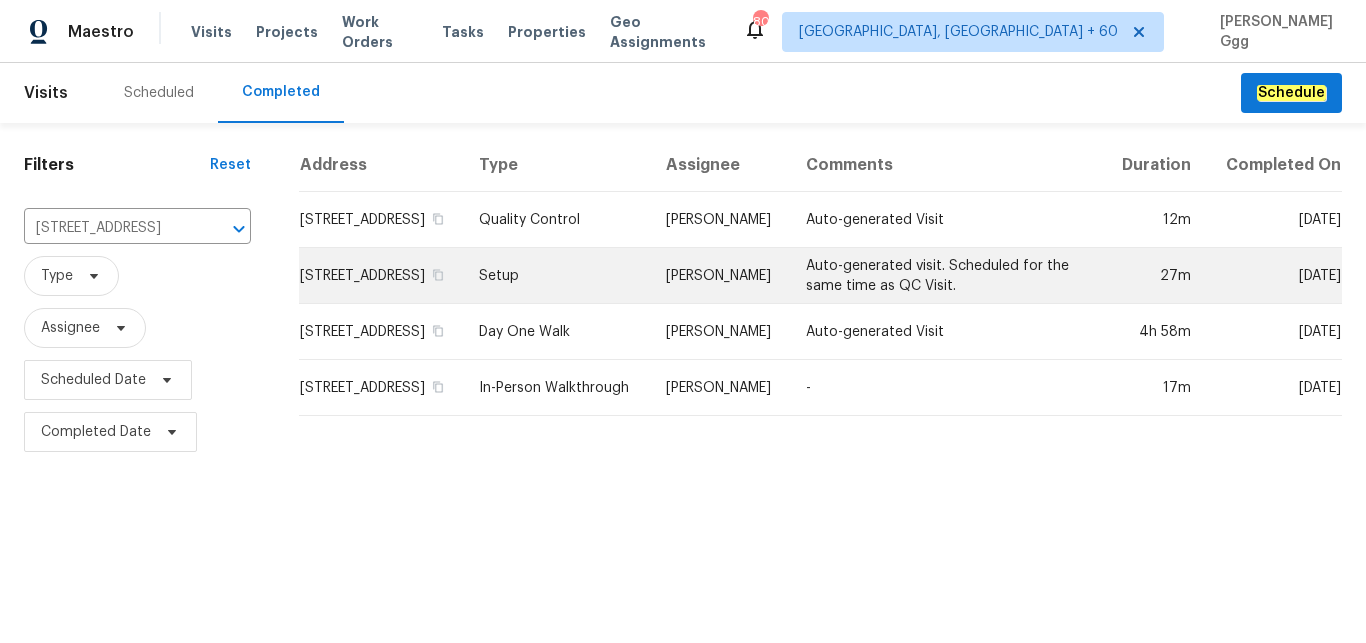 click on "Setup" at bounding box center (556, 276) 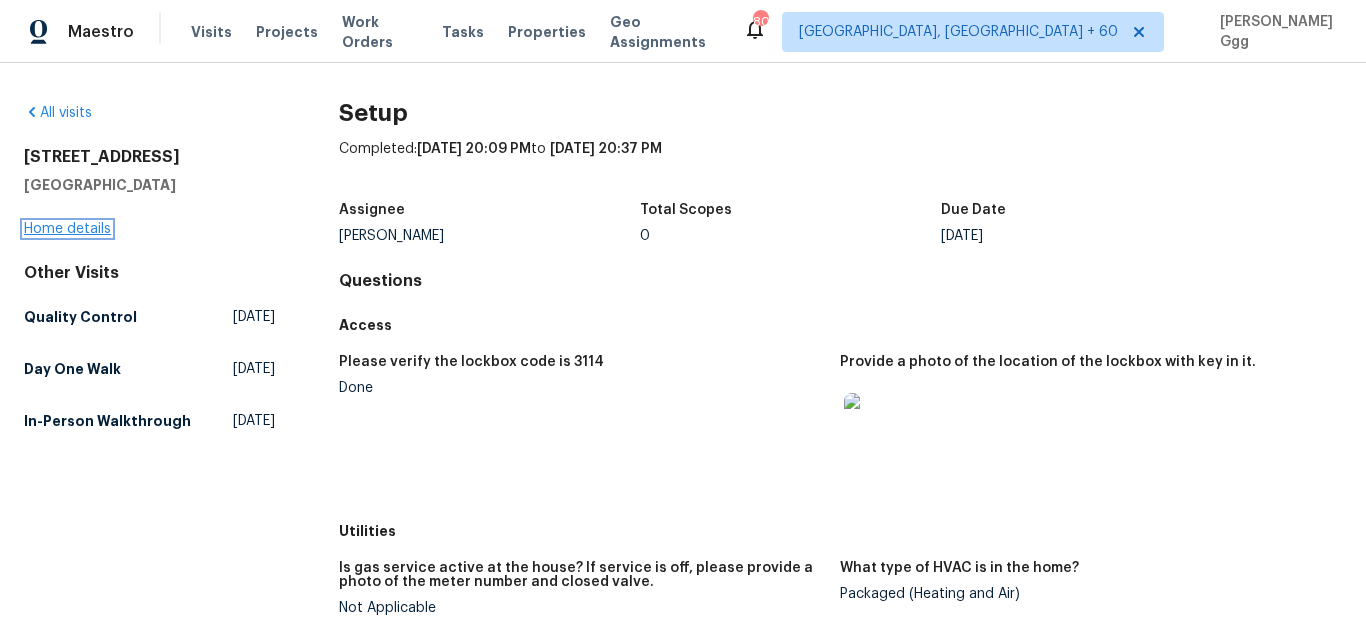 click on "Home details" at bounding box center [67, 229] 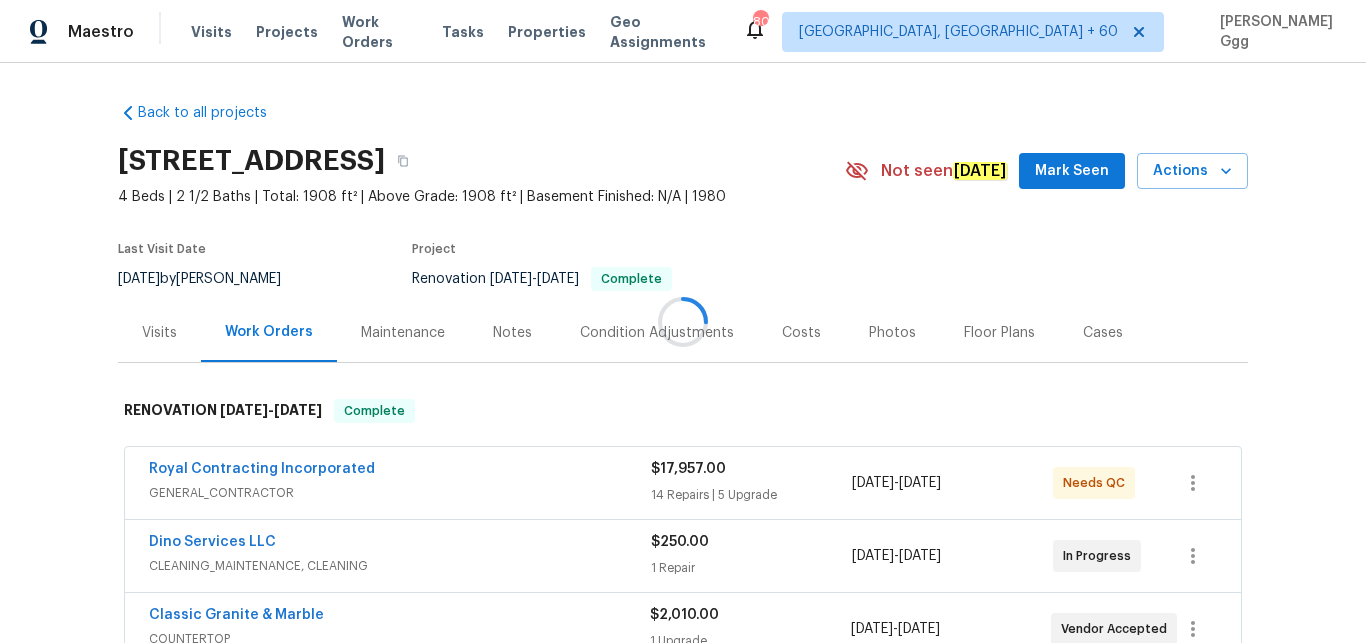 click at bounding box center (683, 321) 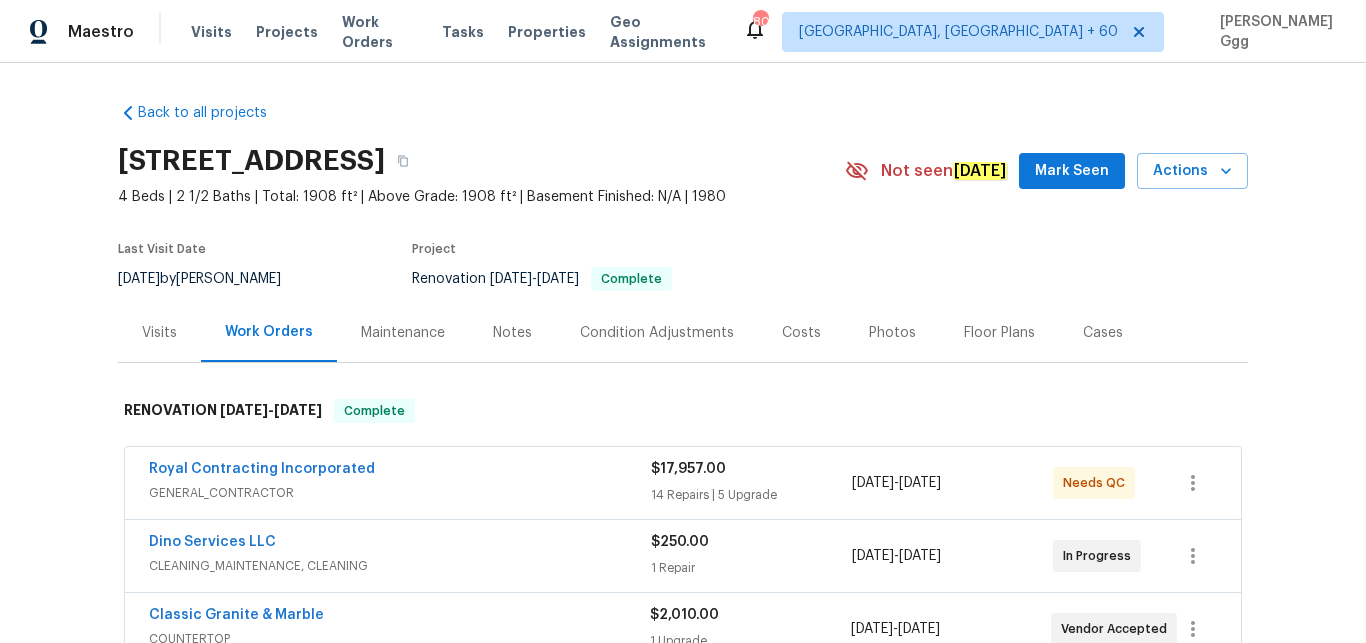 click on "Photos" at bounding box center [892, 333] 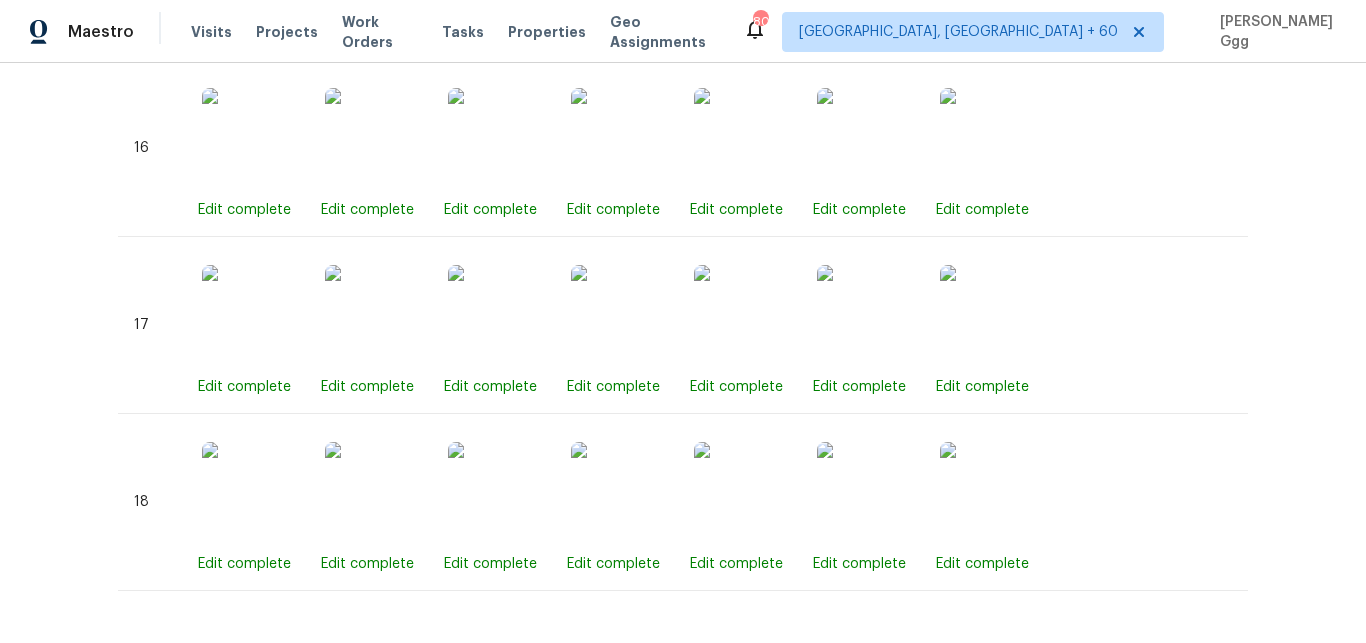 scroll, scrollTop: 3927, scrollLeft: 0, axis: vertical 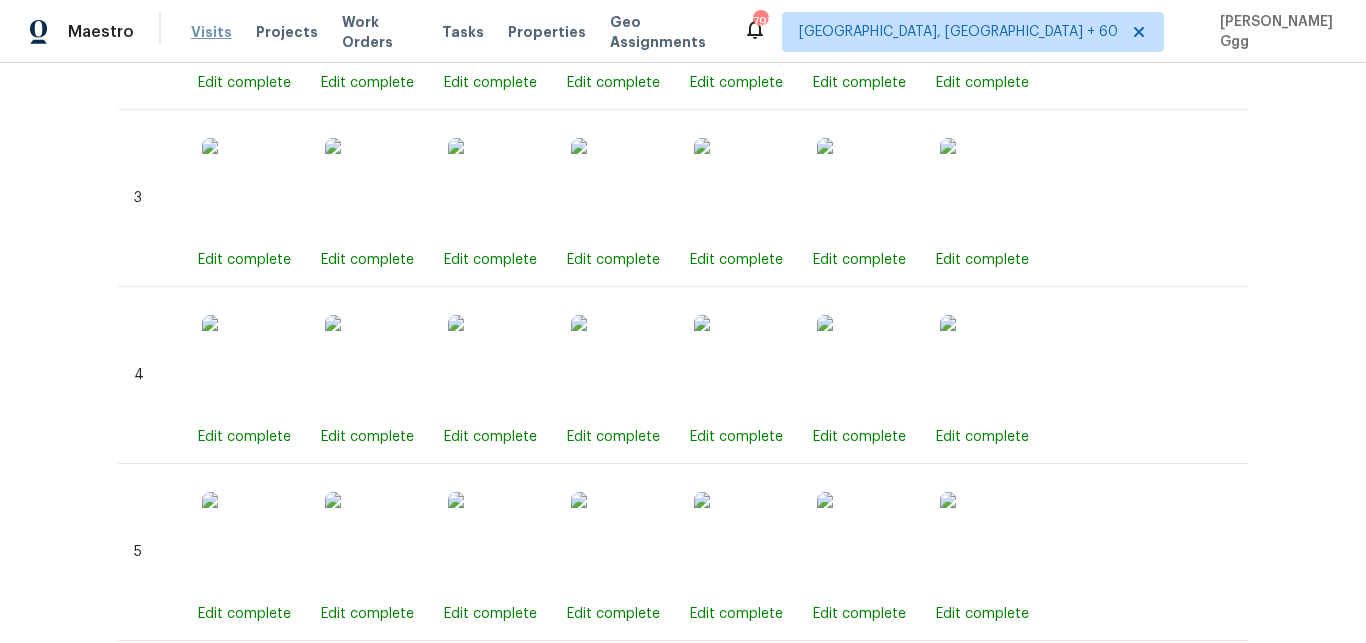 click on "Visits" at bounding box center [211, 32] 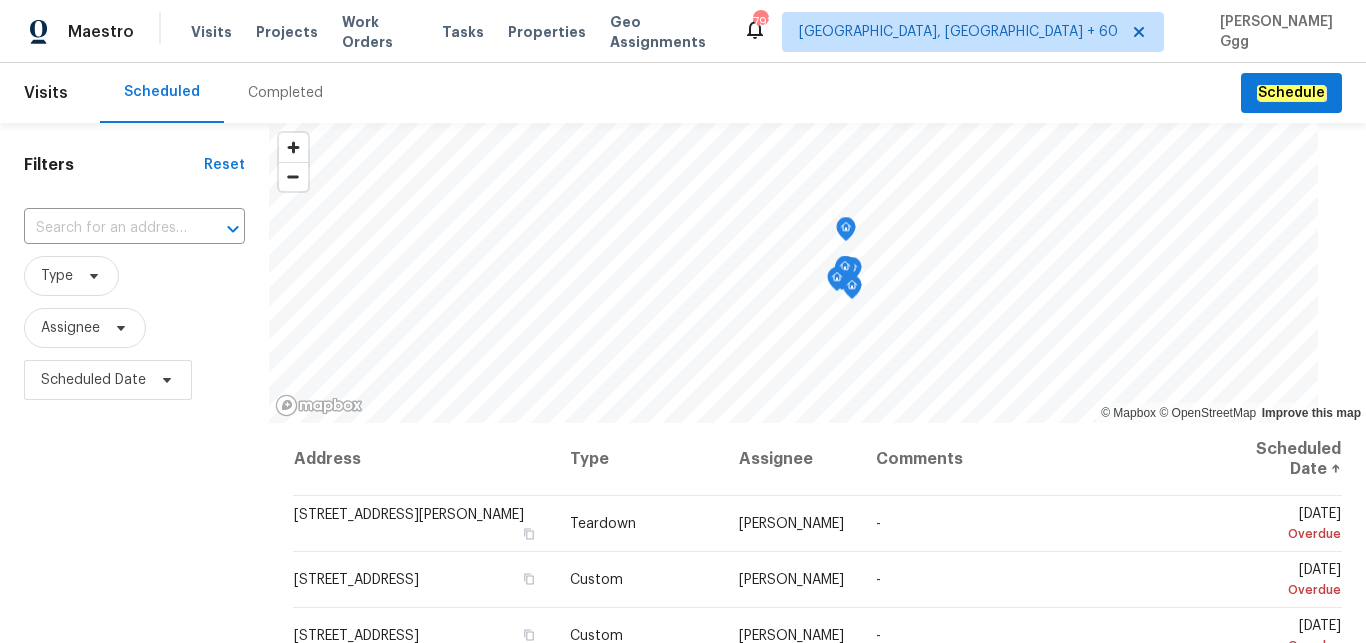 click on "Completed" at bounding box center [285, 93] 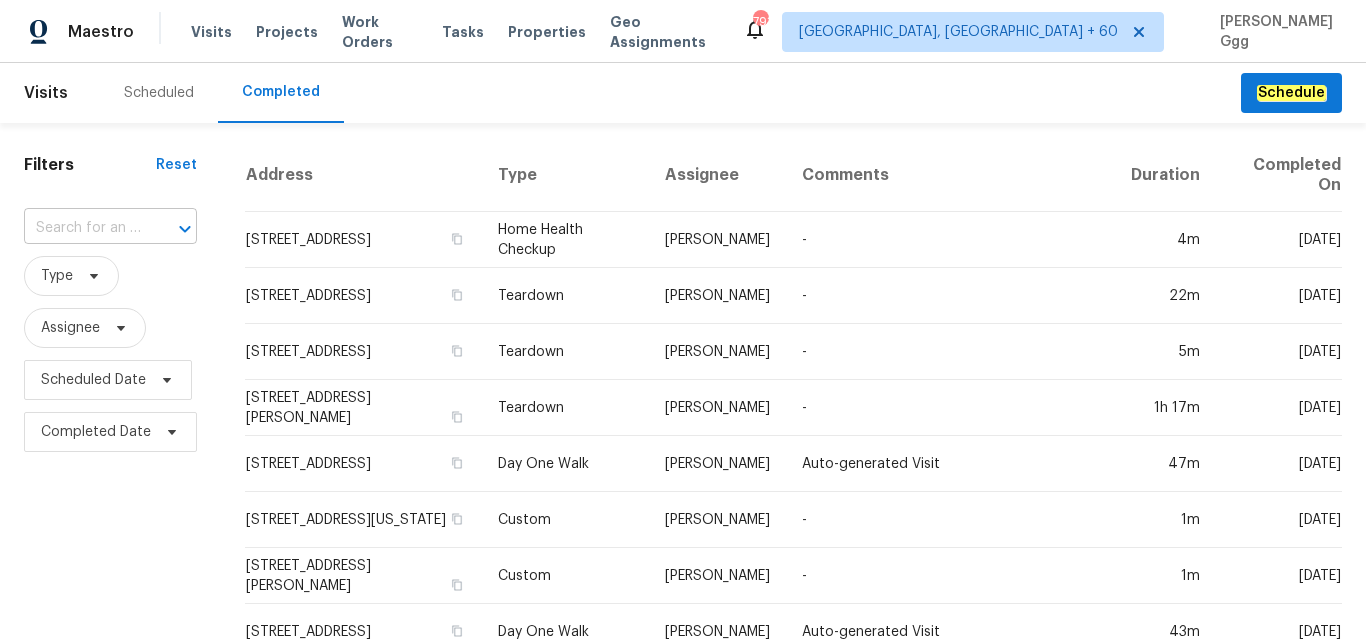 click at bounding box center (82, 228) 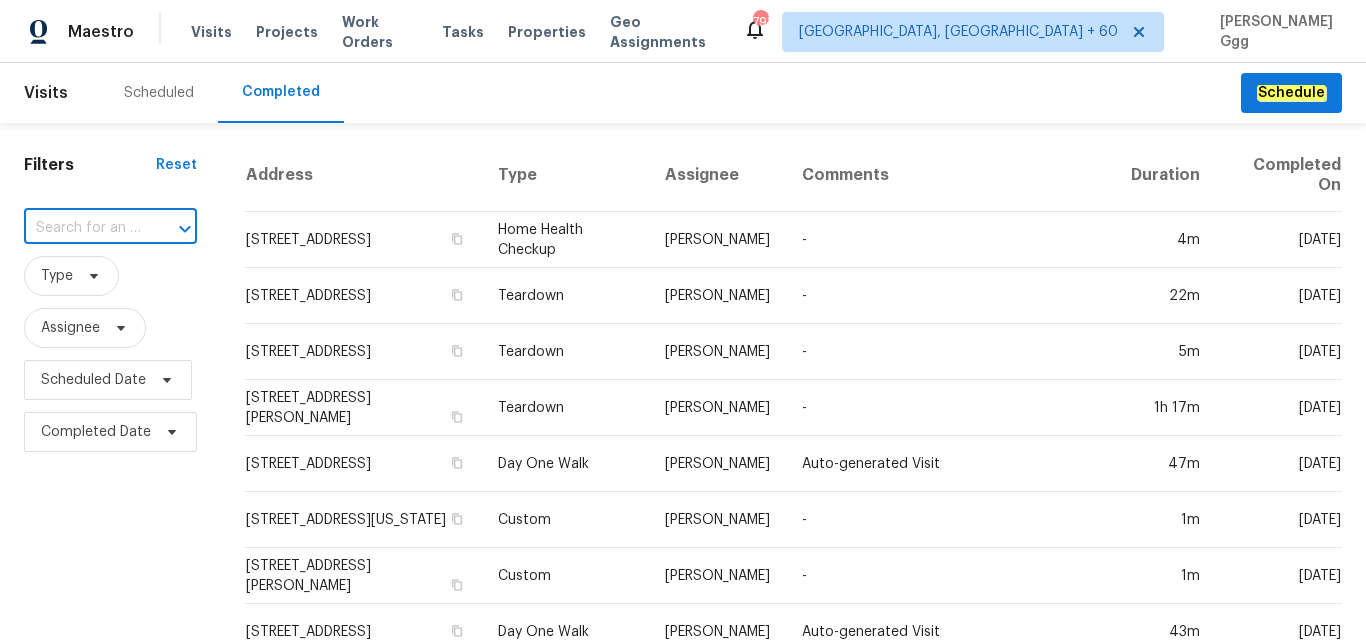paste on "[STREET_ADDRESS]" 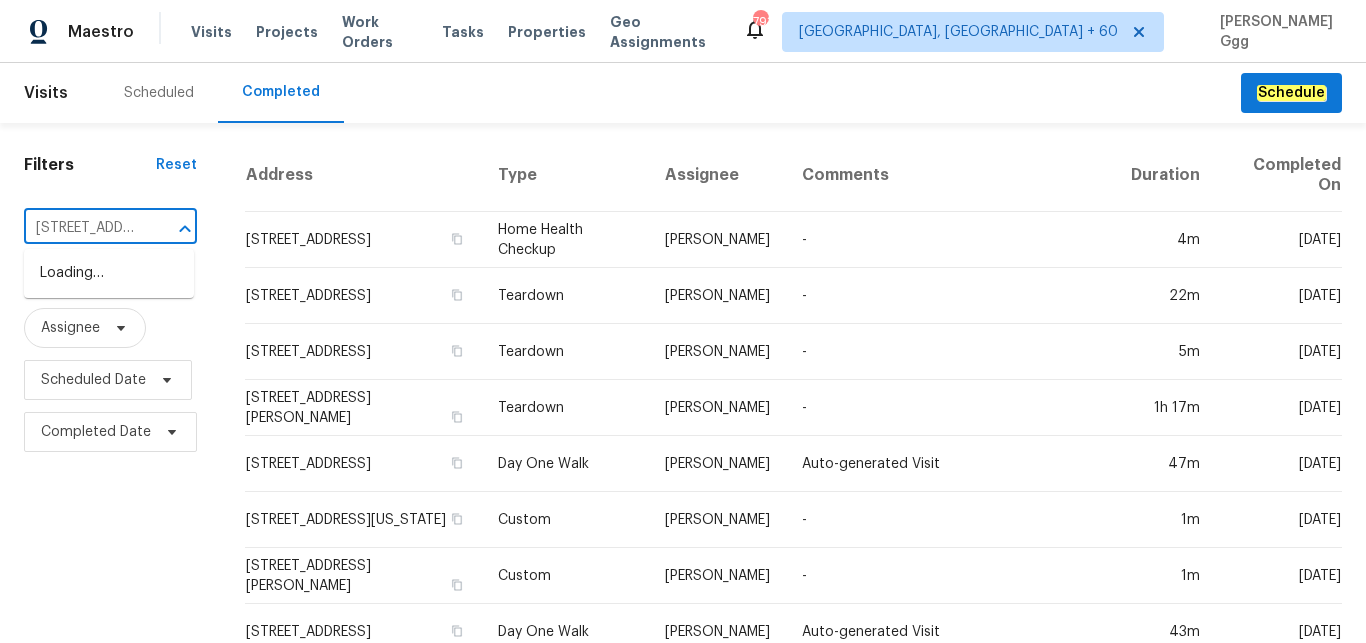 scroll, scrollTop: 0, scrollLeft: 146, axis: horizontal 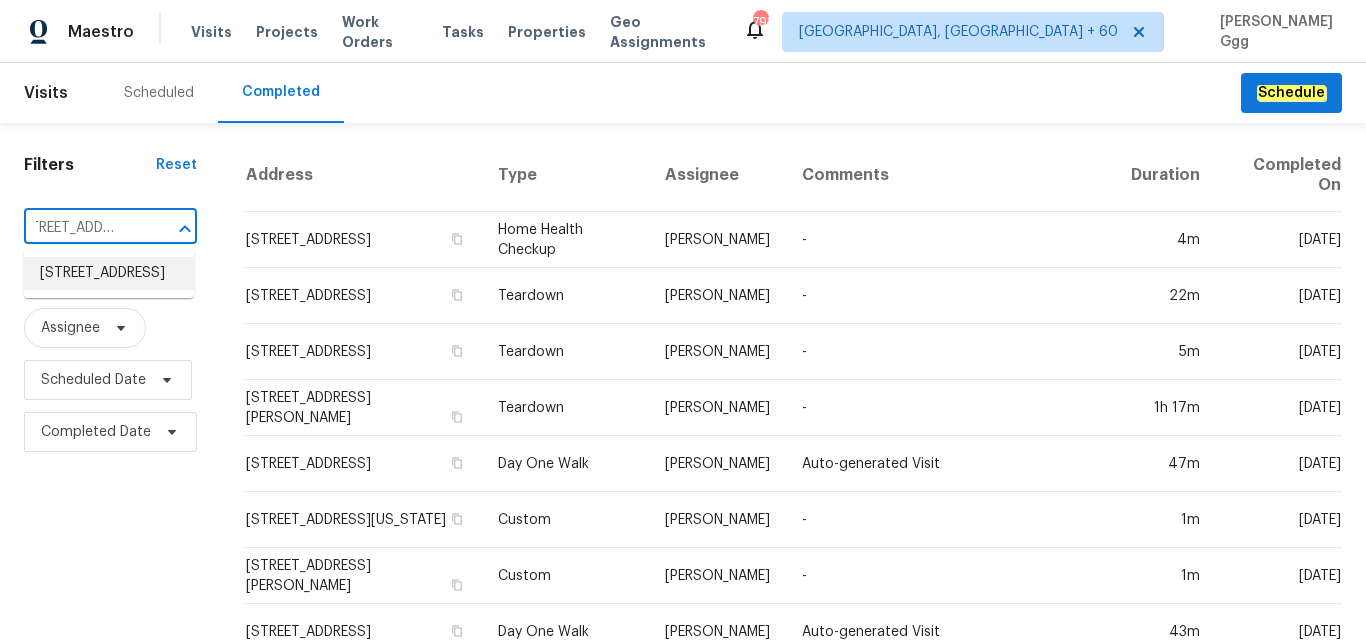 click on "[STREET_ADDRESS]" at bounding box center [109, 273] 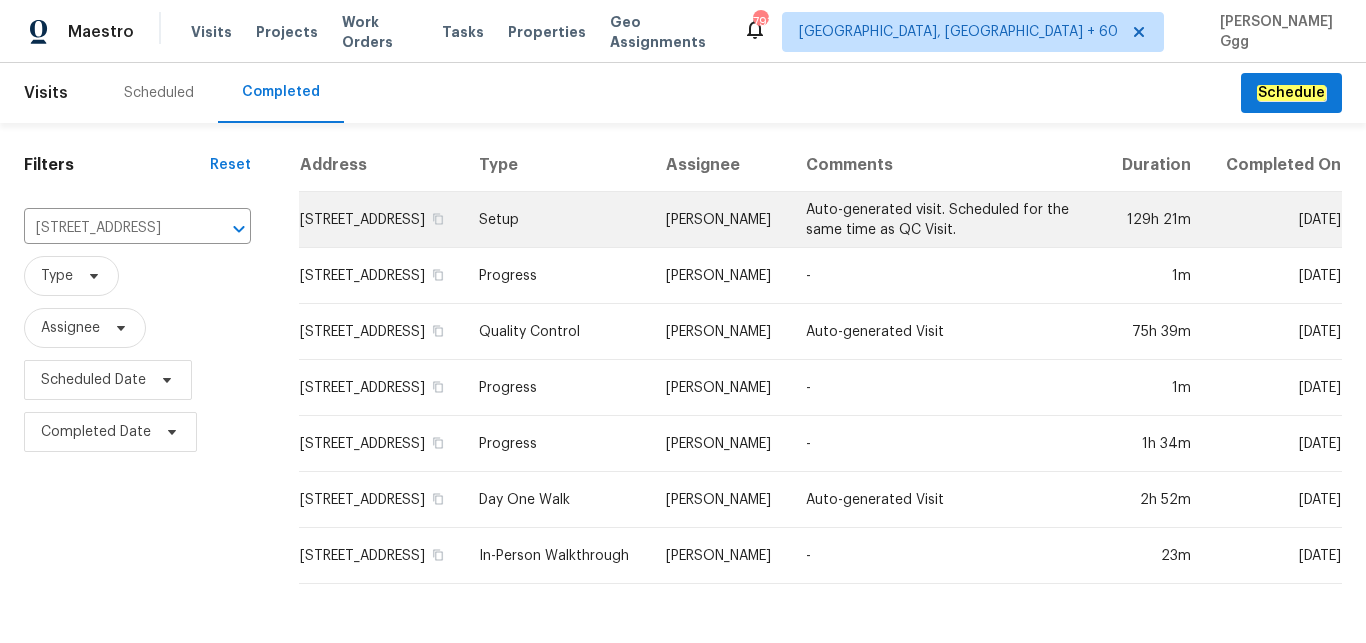click on "Setup" at bounding box center [556, 220] 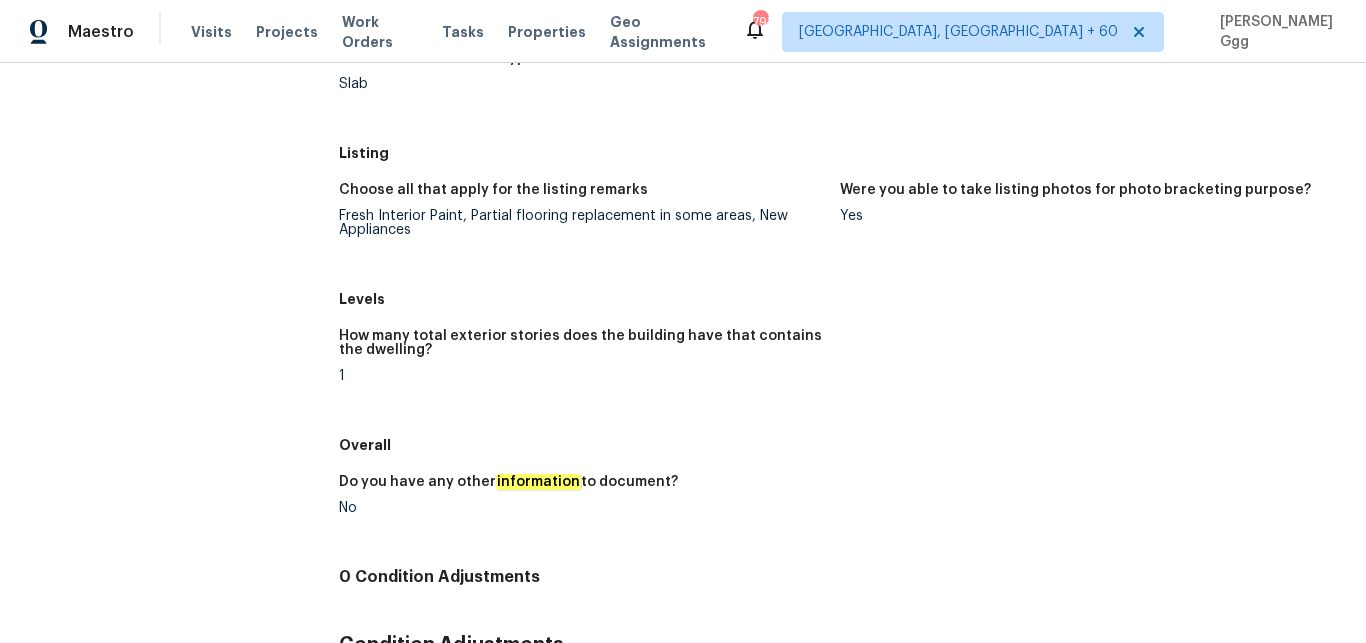 scroll, scrollTop: 669, scrollLeft: 0, axis: vertical 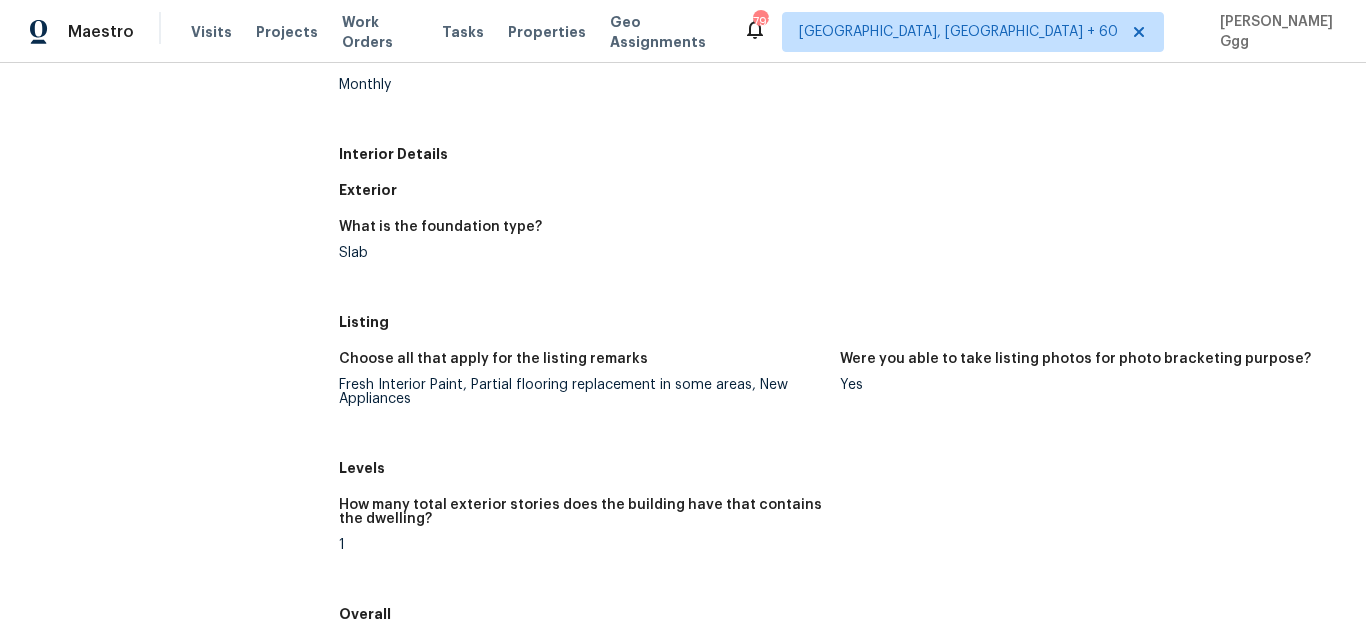 click on "Fresh Interior Paint, Partial flooring replacement in some areas, New Appliances" at bounding box center (582, 392) 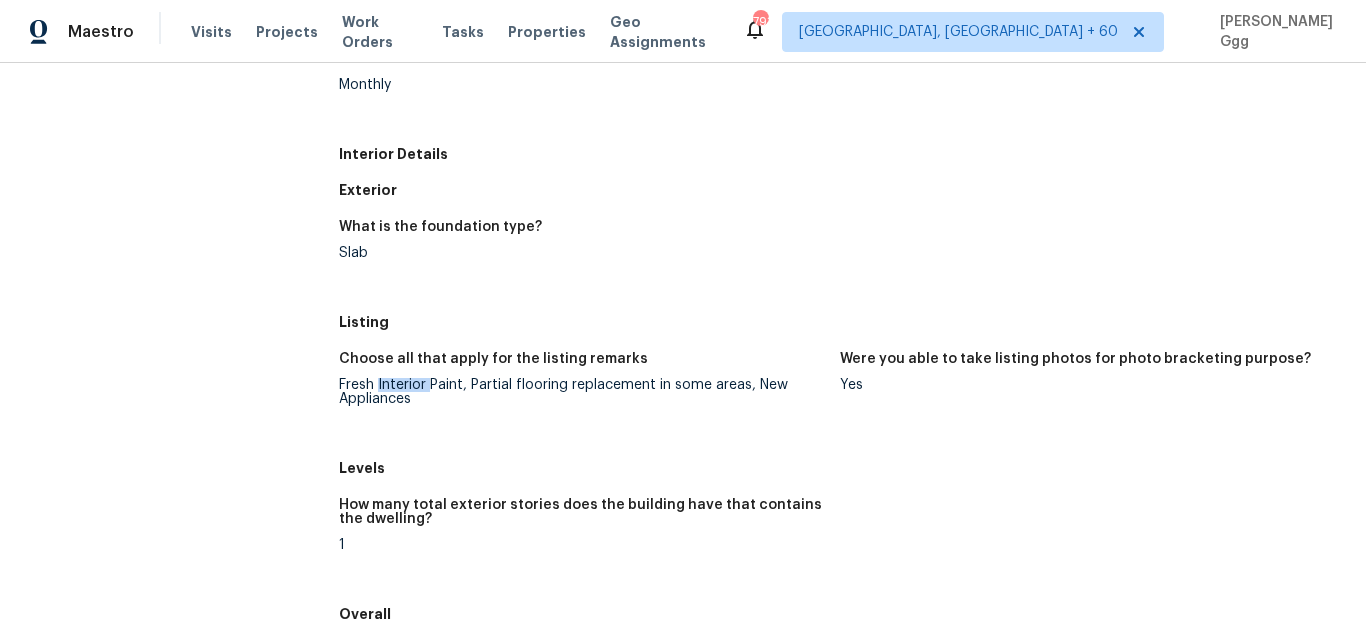 click on "Fresh Interior Paint, Partial flooring replacement in some areas, New Appliances" at bounding box center (582, 392) 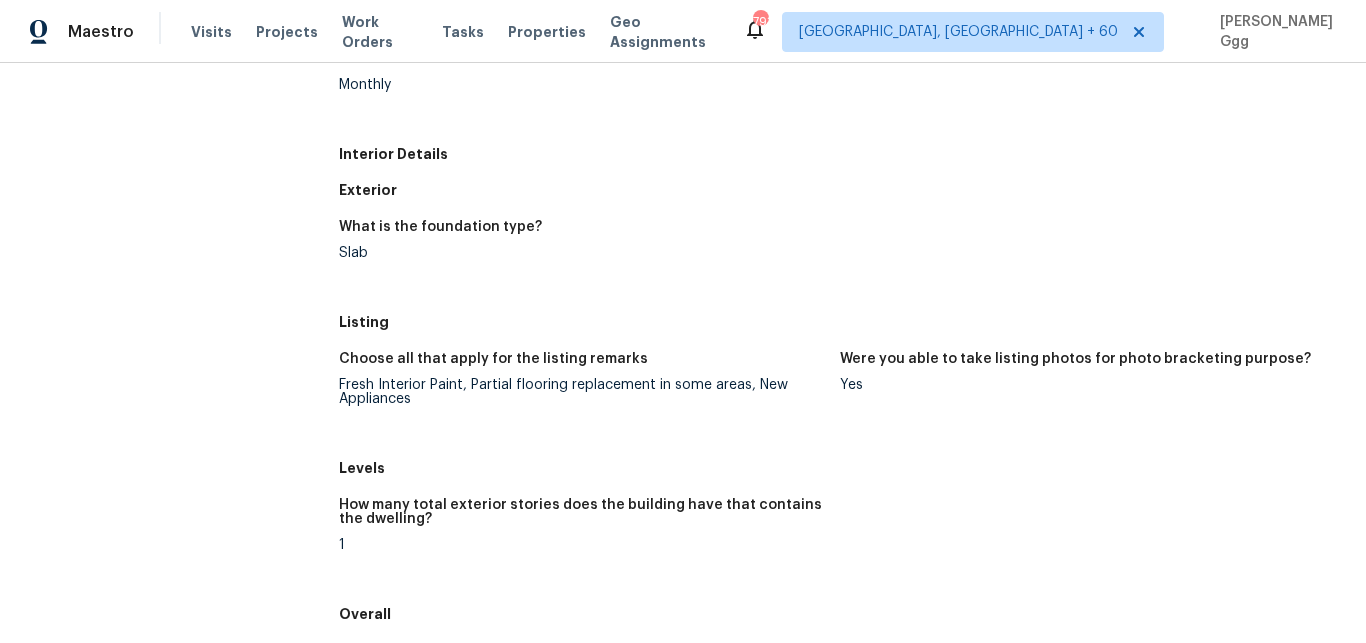 click on "Fresh Interior Paint, Partial flooring replacement in some areas, New Appliances" at bounding box center (582, 392) 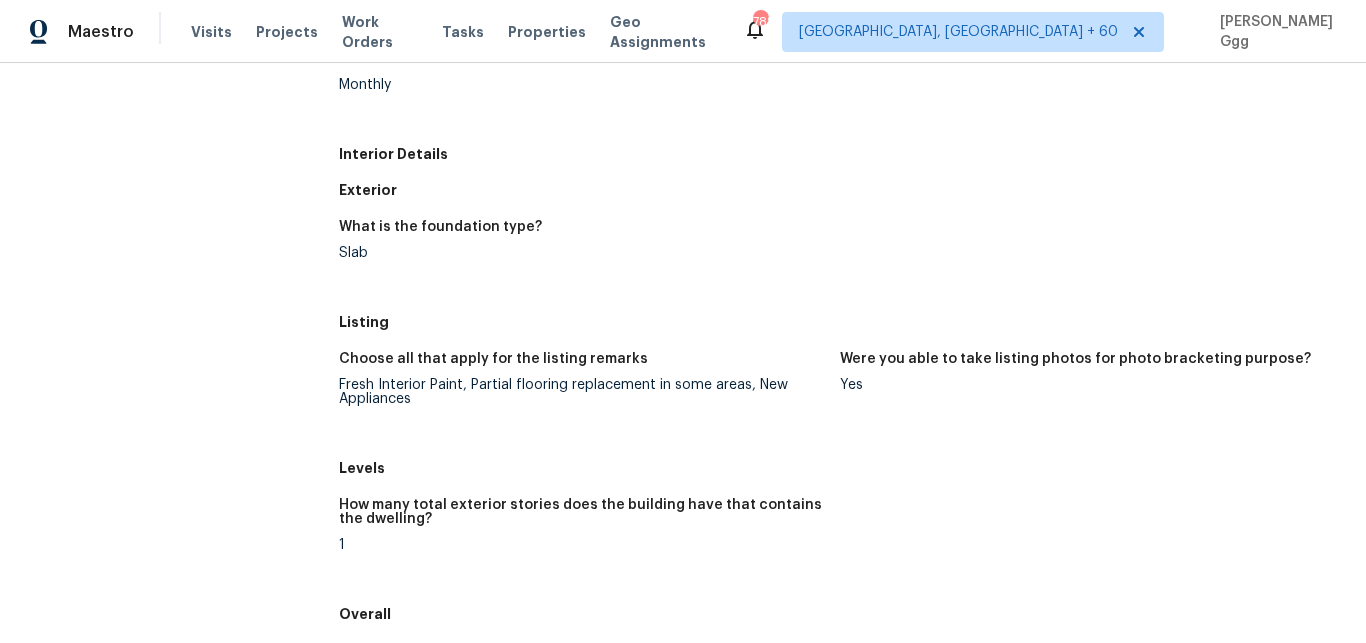 click on "What is the foundation type? Slab" at bounding box center [590, 256] 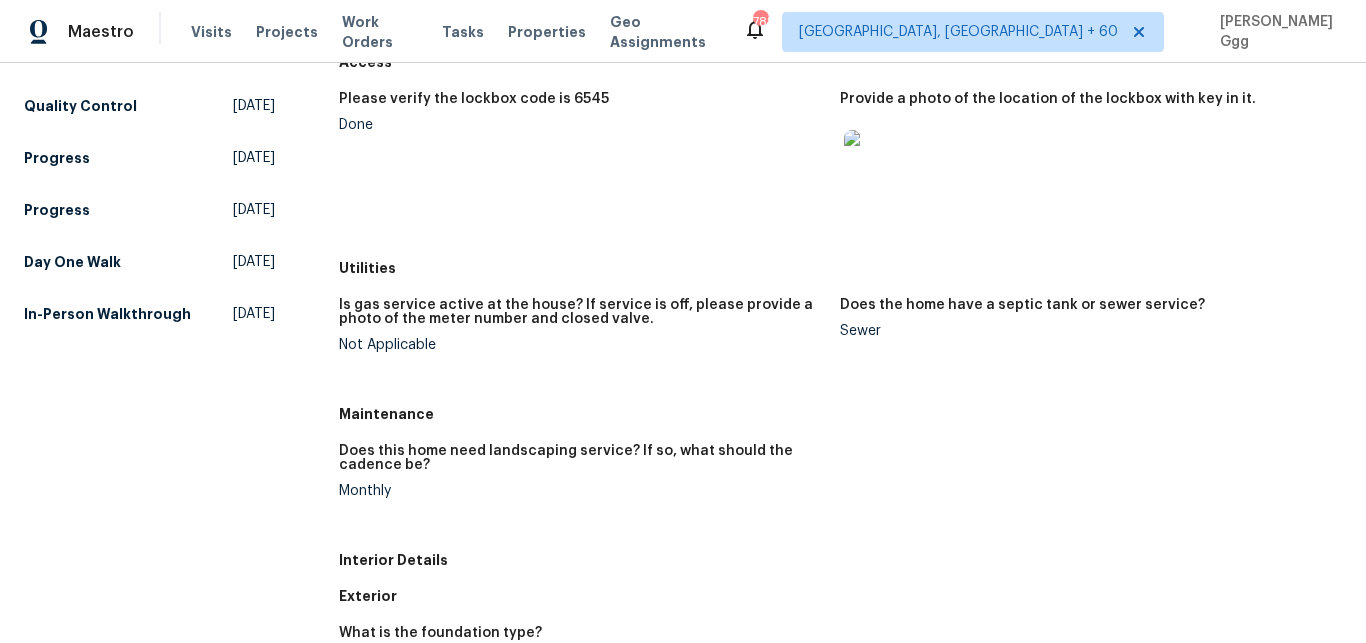 scroll, scrollTop: 333, scrollLeft: 0, axis: vertical 